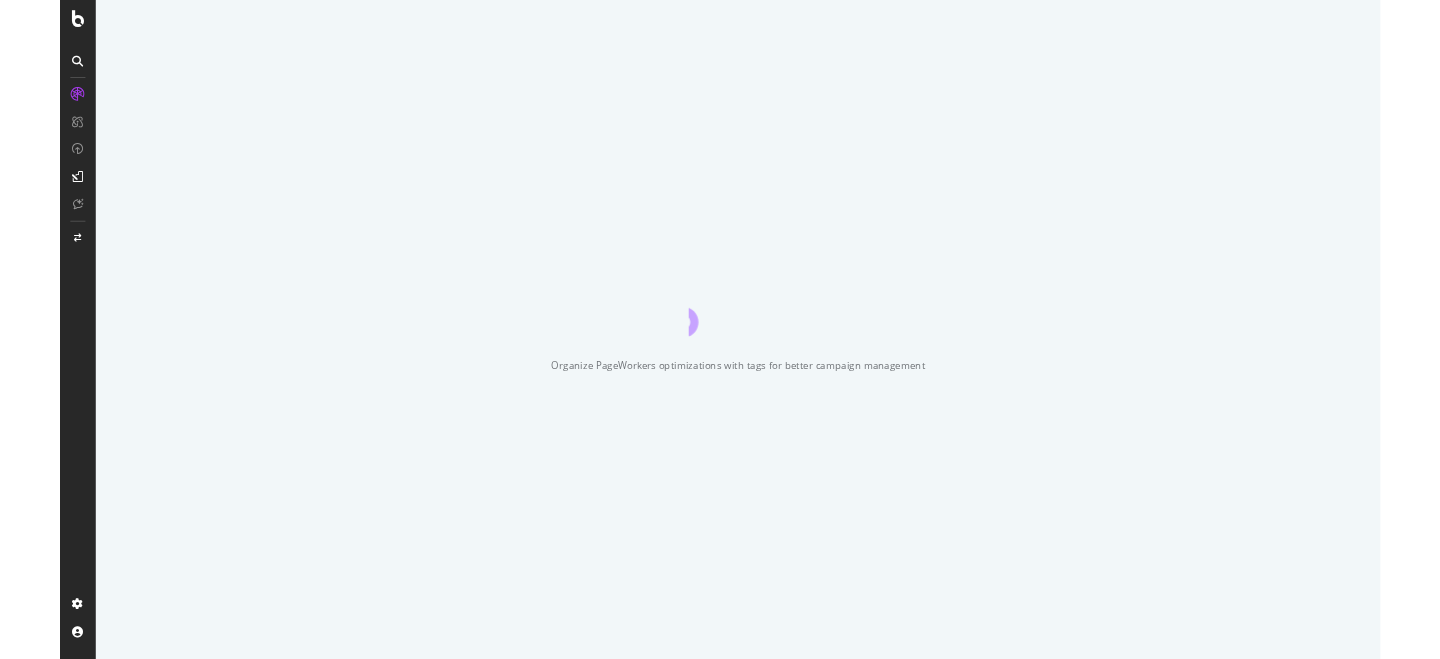 scroll, scrollTop: 0, scrollLeft: 0, axis: both 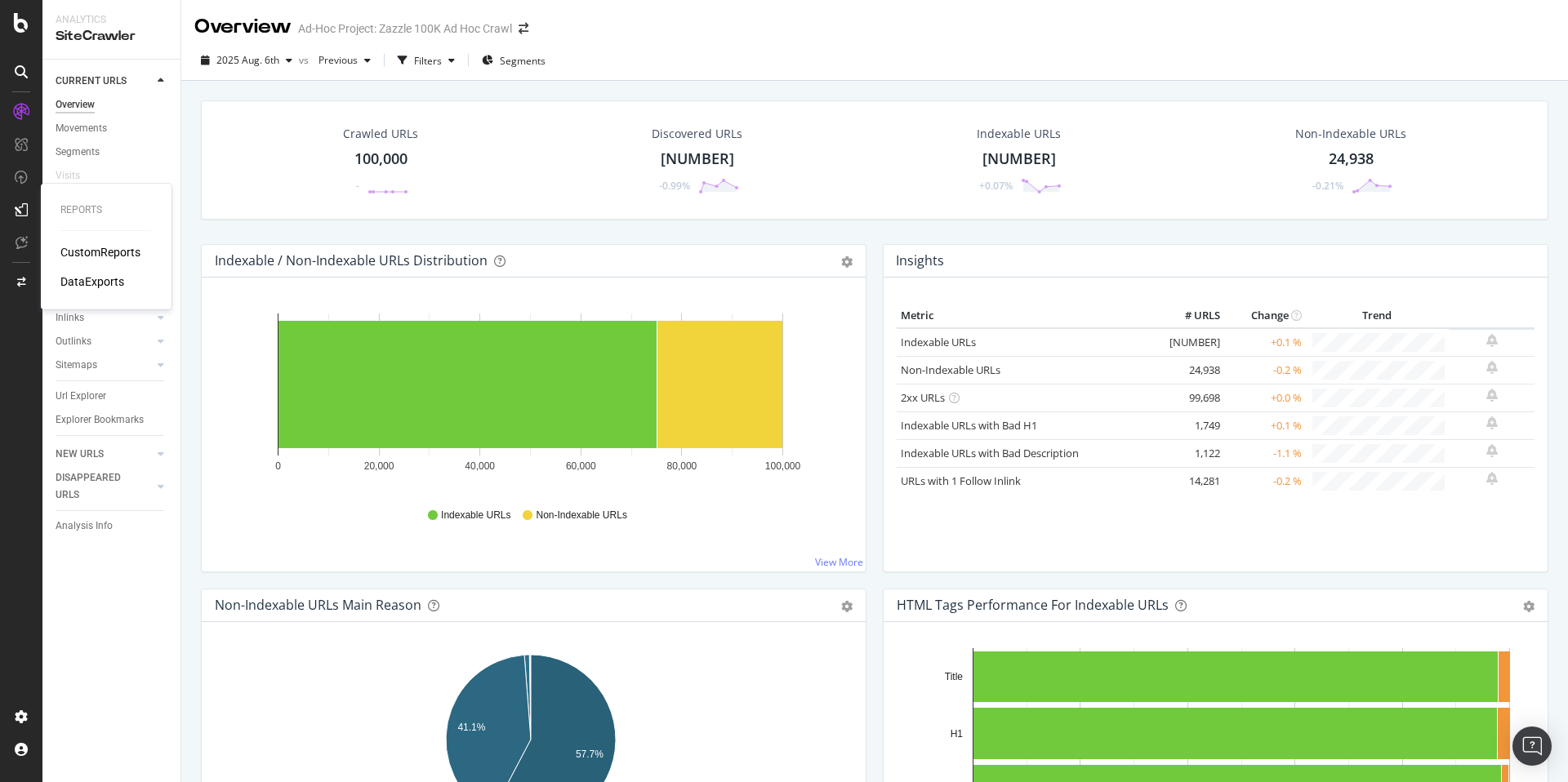 click on "CustomReports" at bounding box center (100, 252) 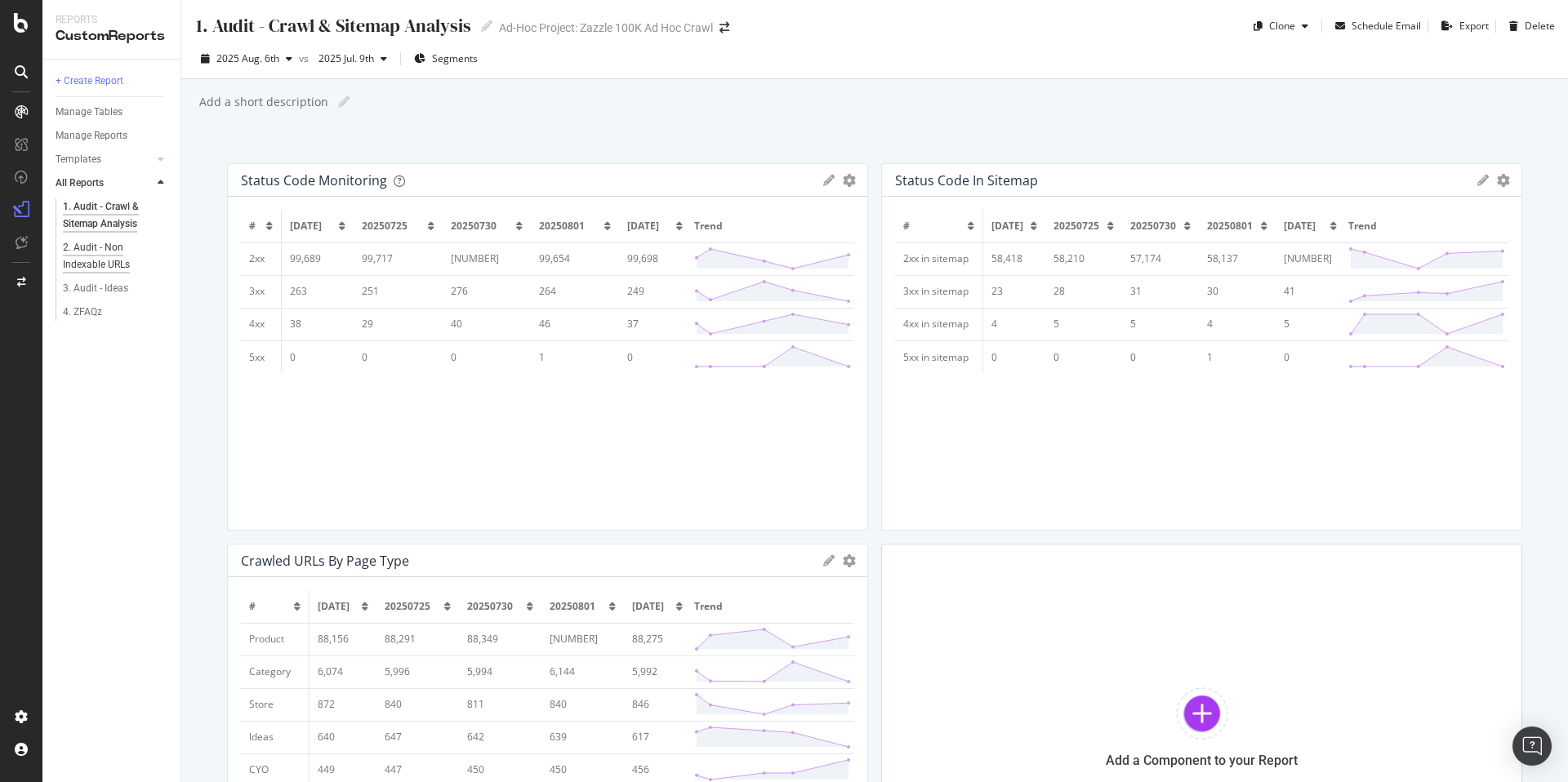 click on "2. Audit - Non Indexable URLs" at bounding box center [109, 256] 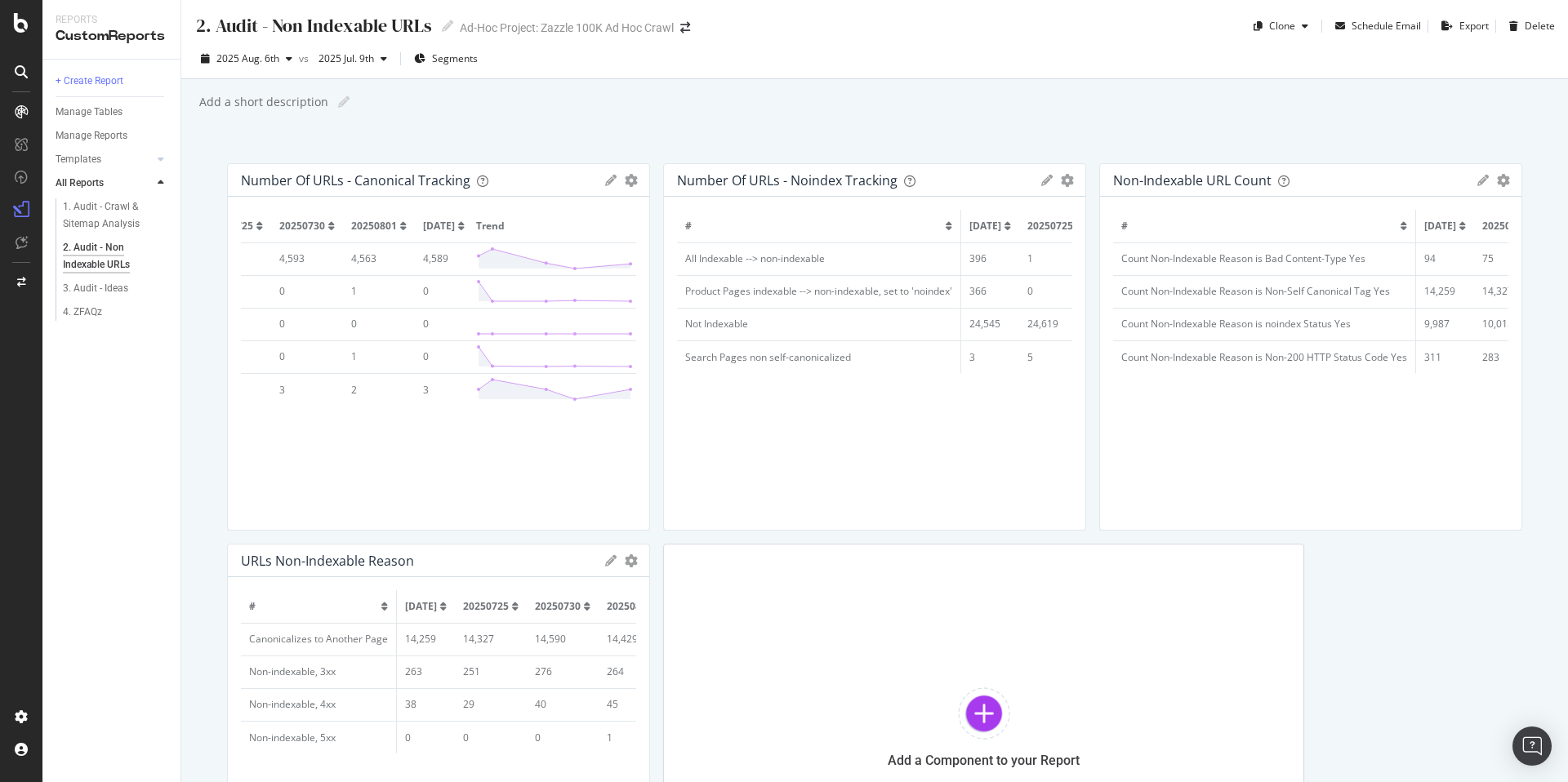 scroll, scrollTop: 0, scrollLeft: 37, axis: horizontal 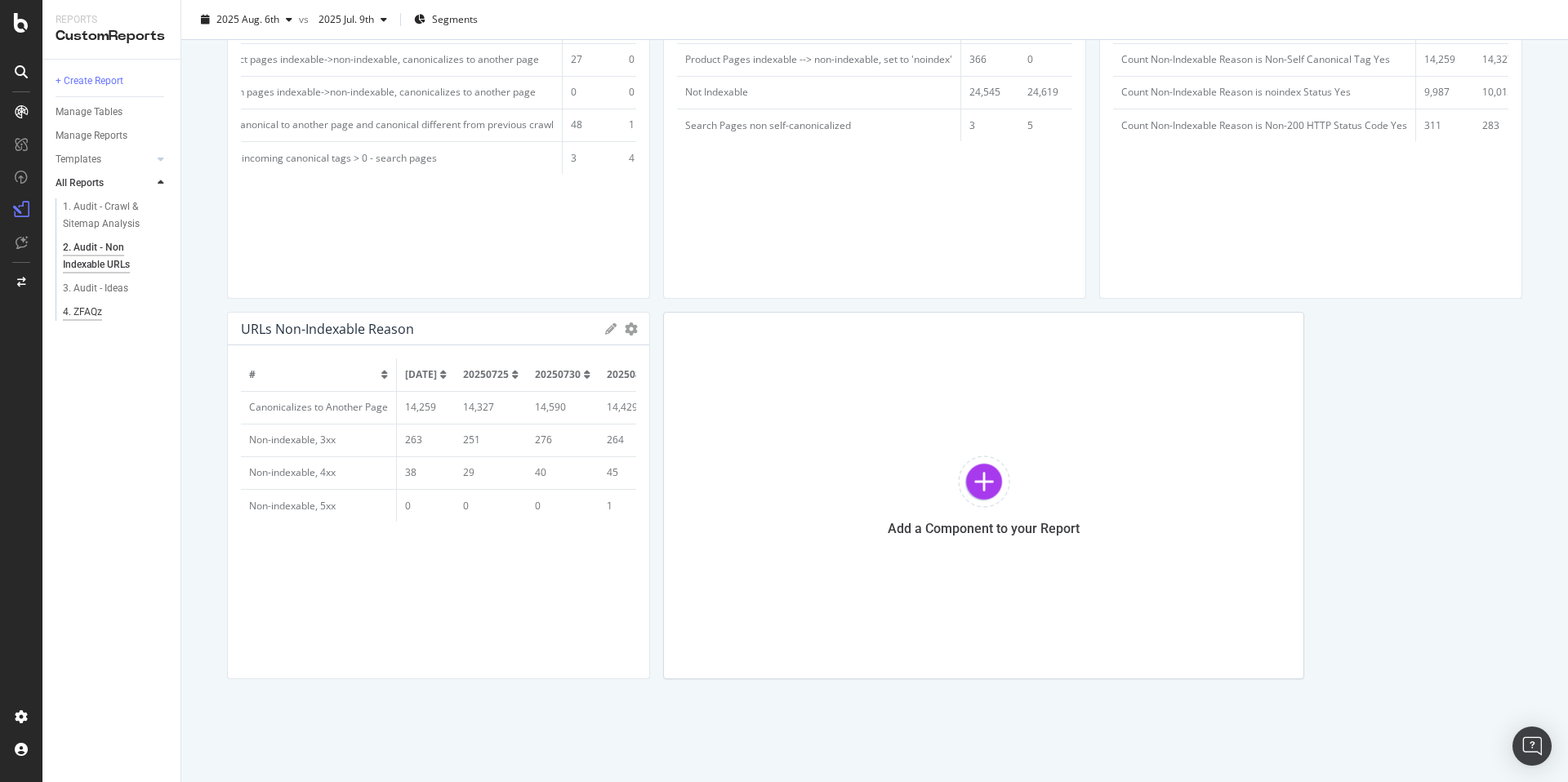 click on "4. ZFAQz" at bounding box center [82, 312] 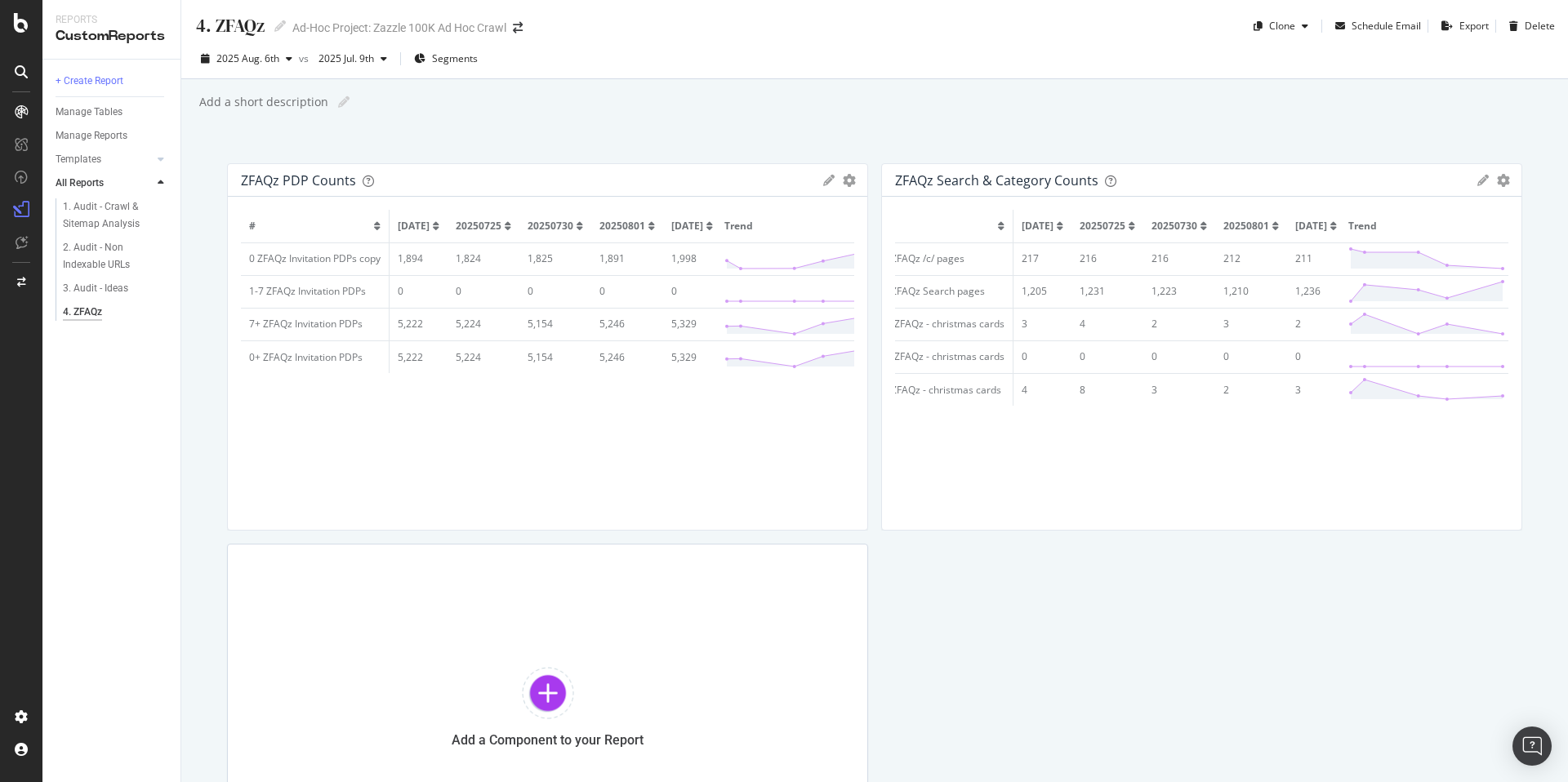 scroll, scrollTop: 0, scrollLeft: 0, axis: both 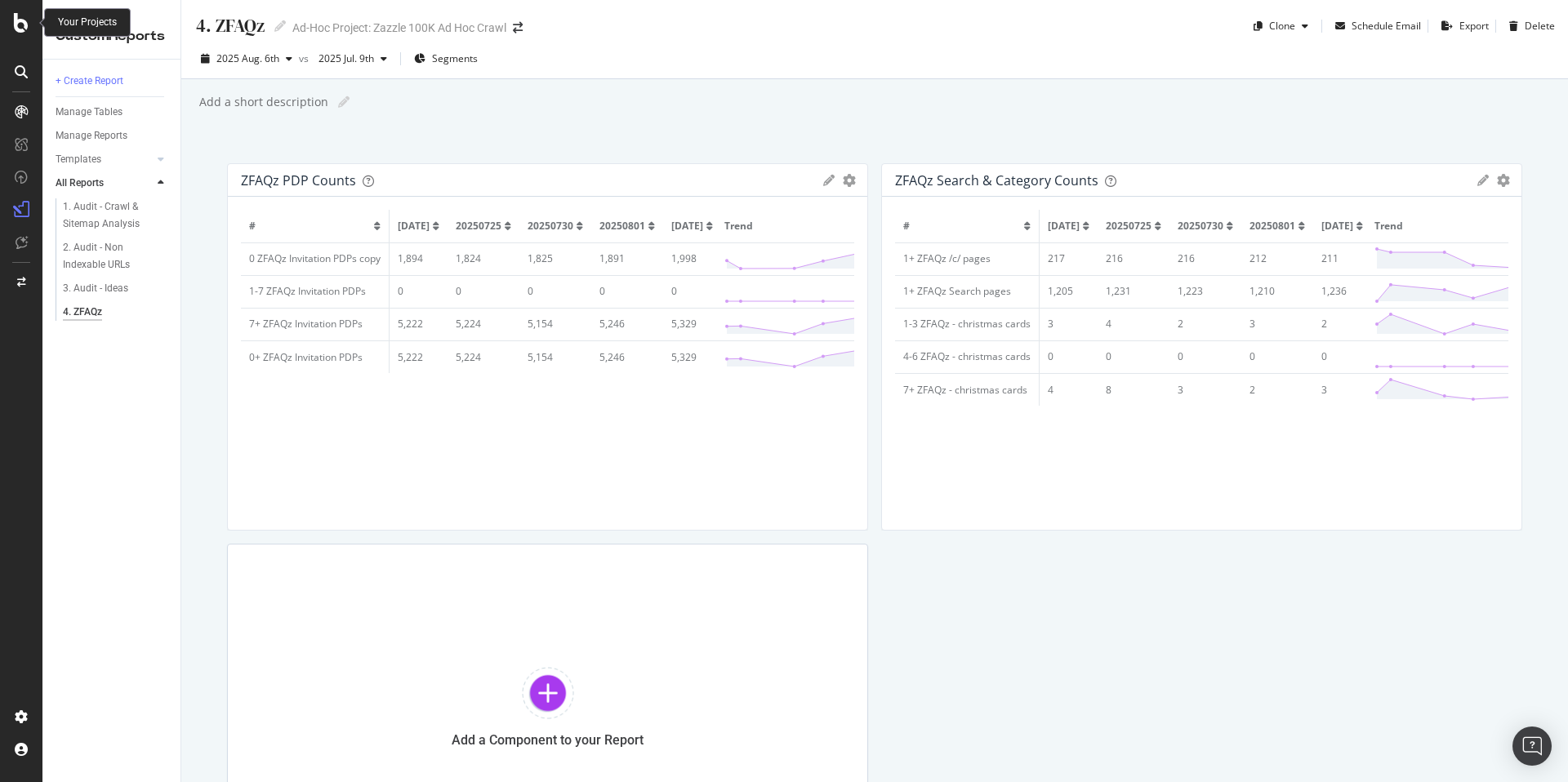 click at bounding box center (21, 23) 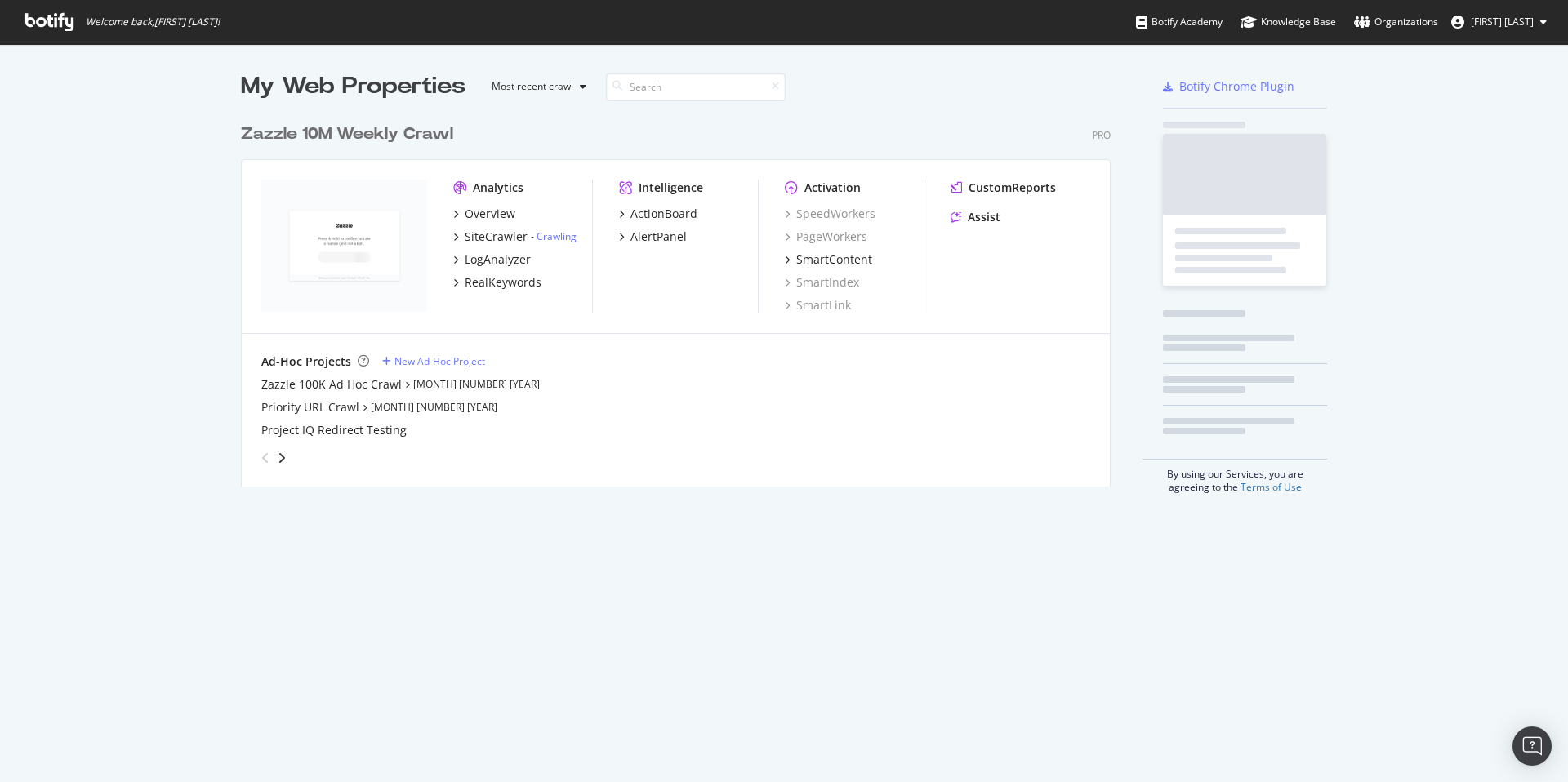 scroll, scrollTop: 13, scrollLeft: 13, axis: both 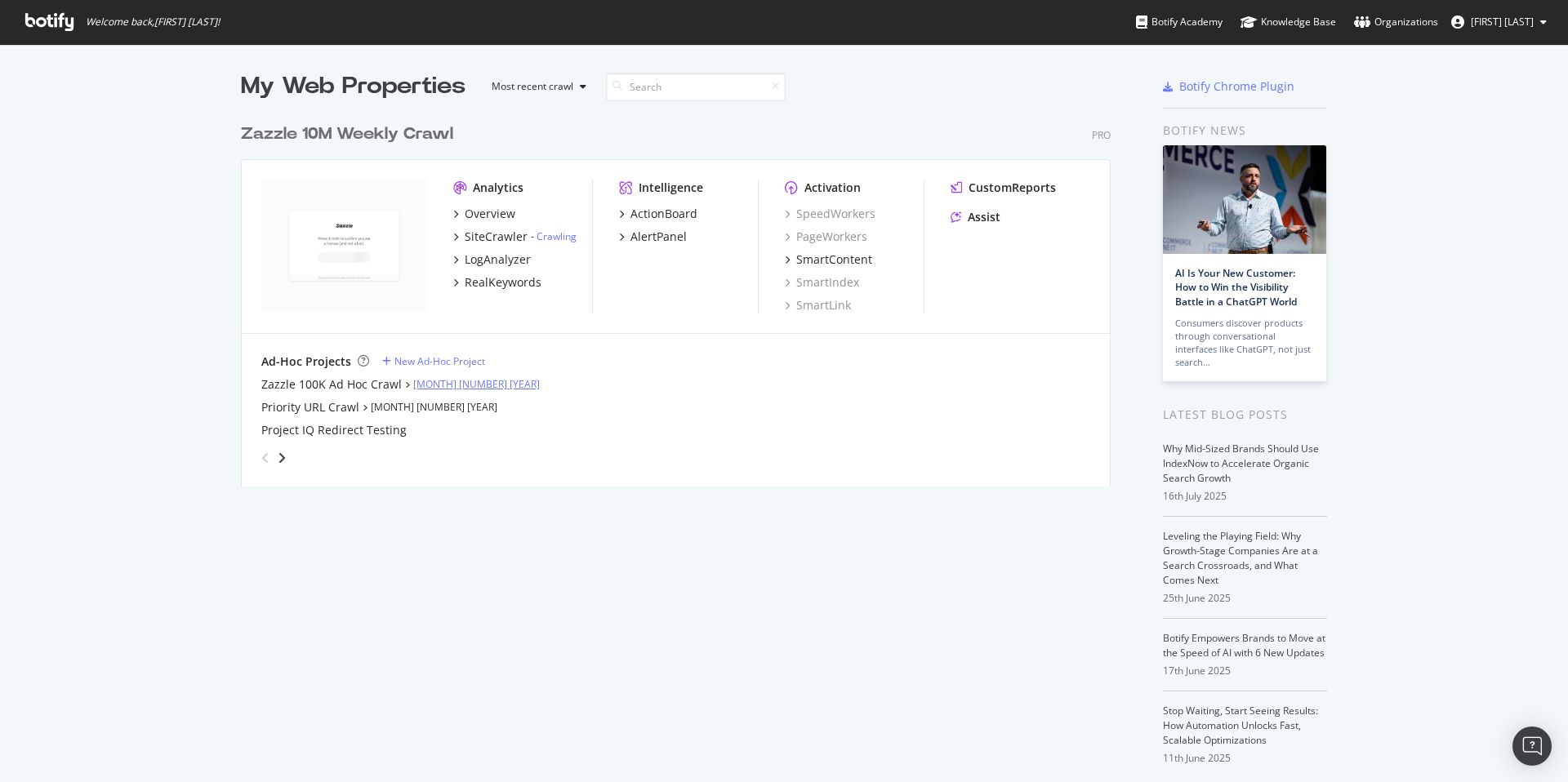 click on "[MONTH] [NUMBER] [YEAR]" at bounding box center [476, 384] 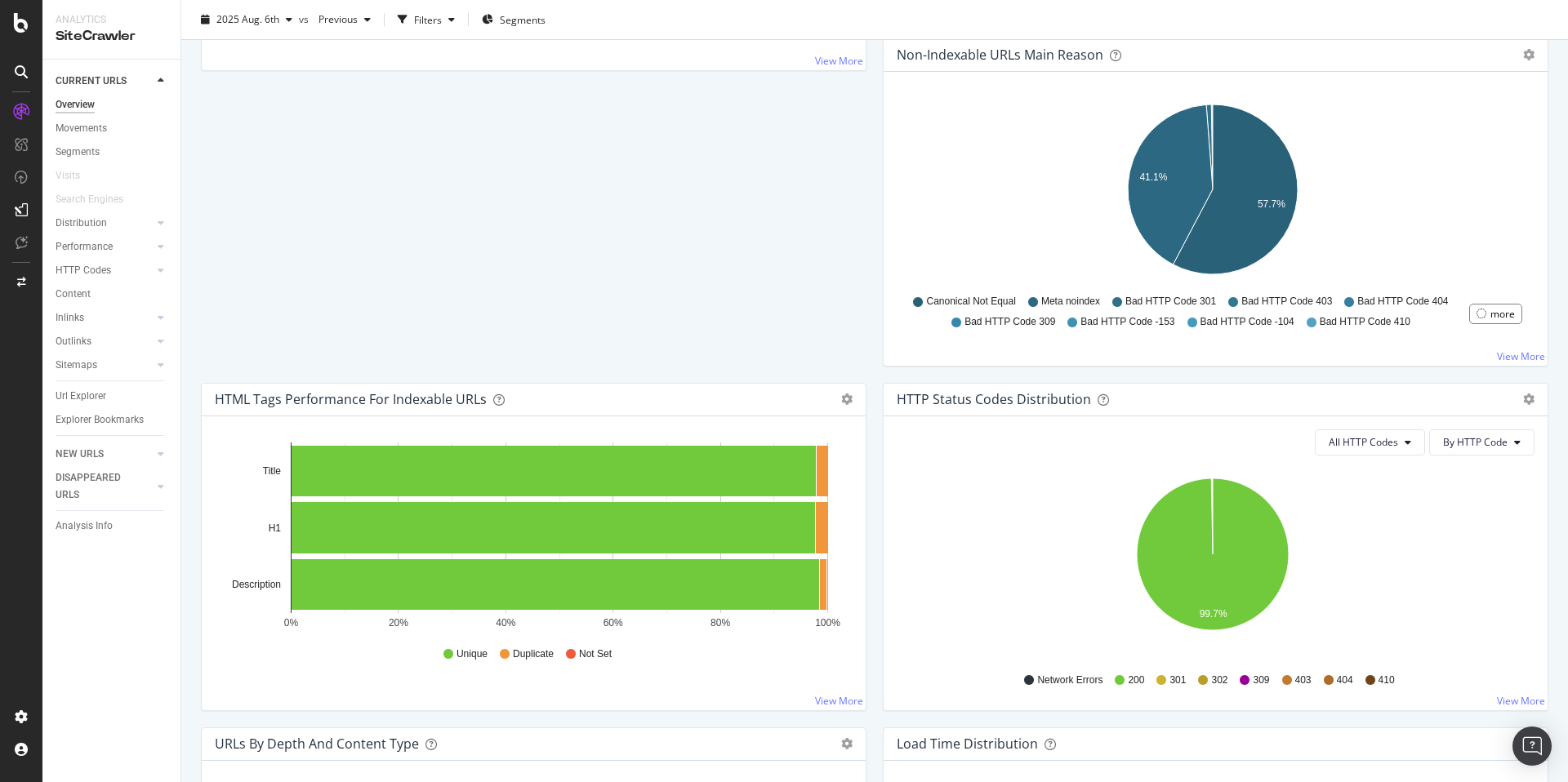 scroll, scrollTop: 584, scrollLeft: 0, axis: vertical 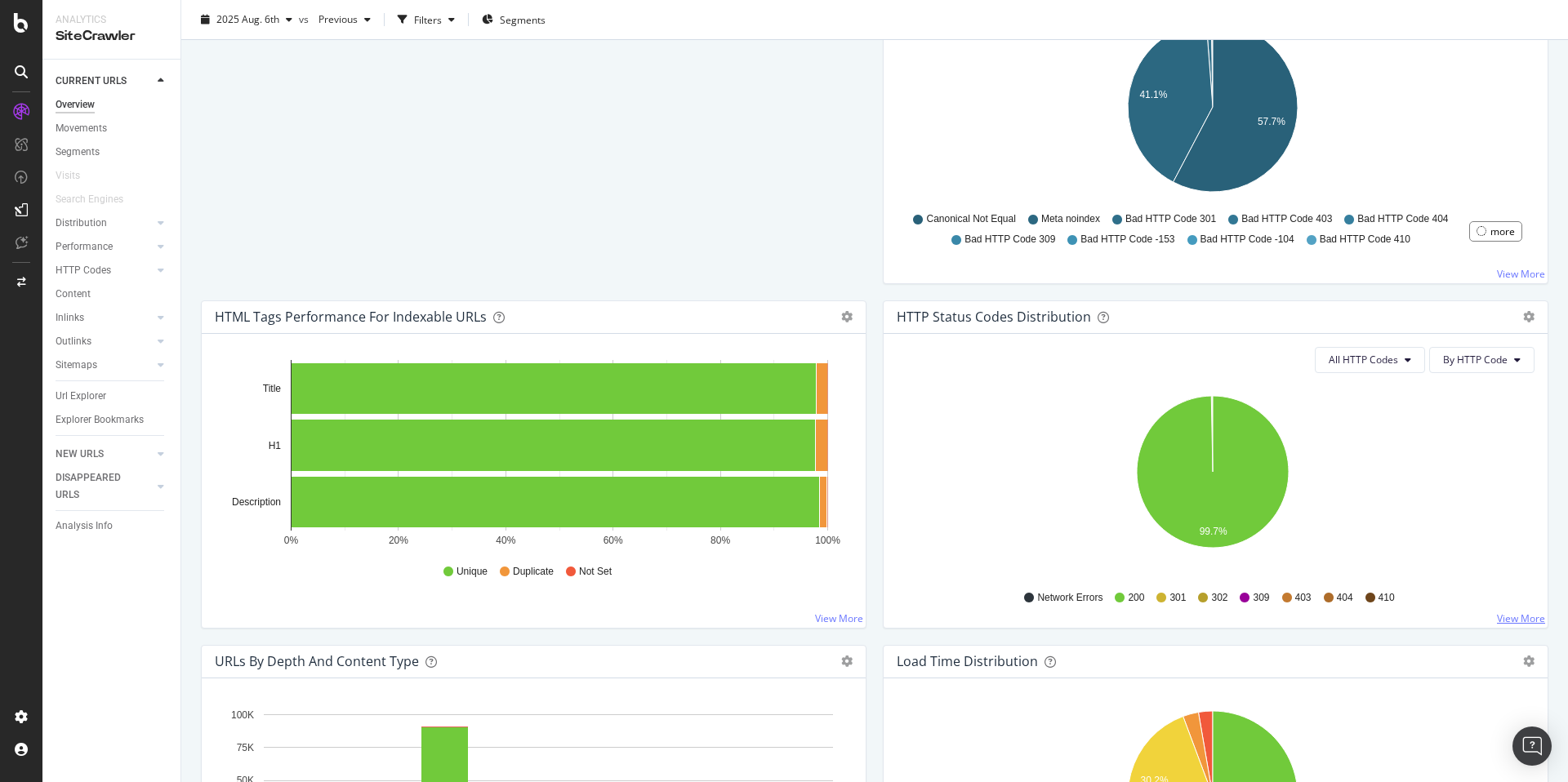 click on "View More" at bounding box center (1521, 618) 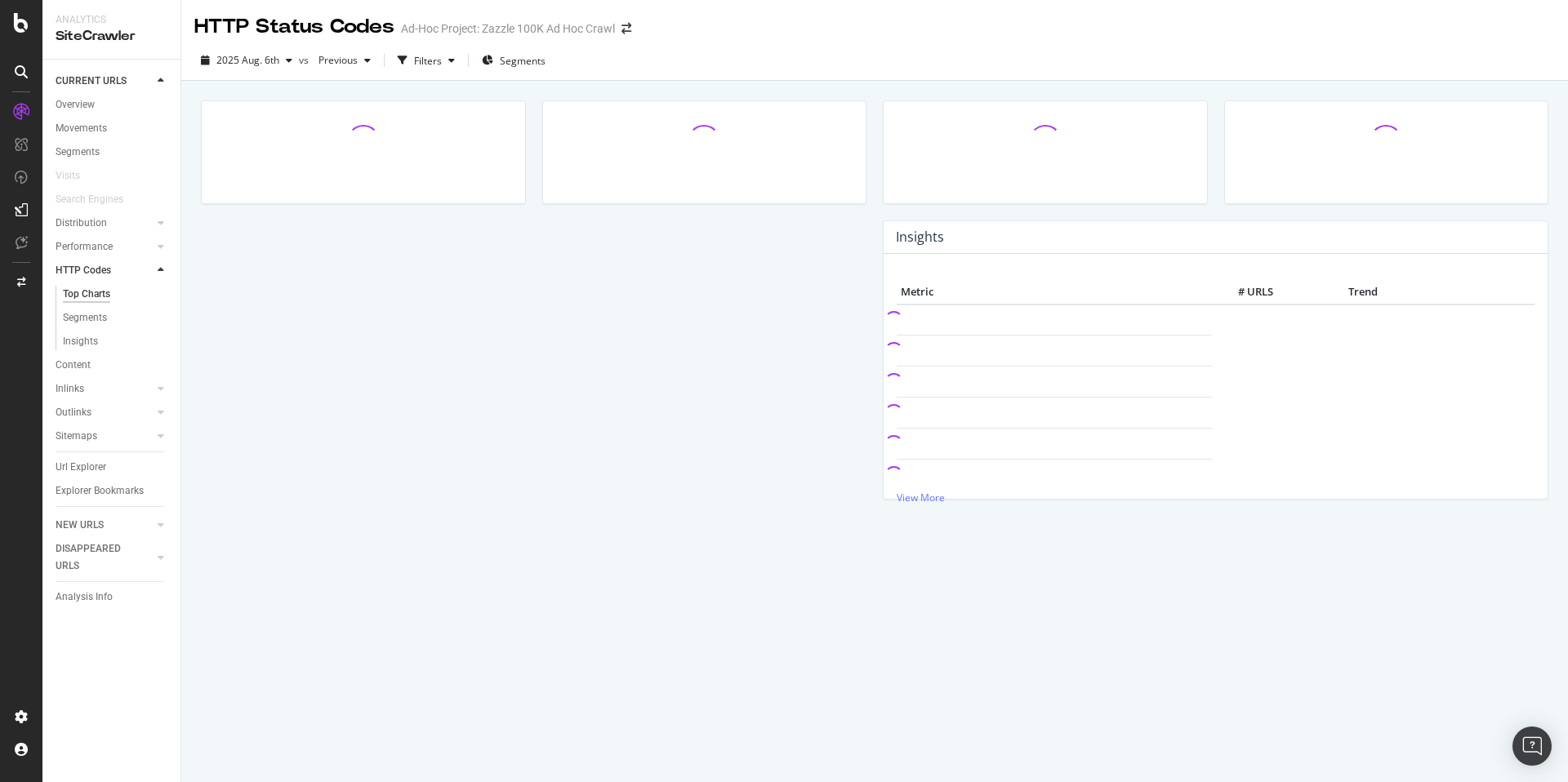 scroll, scrollTop: 0, scrollLeft: 0, axis: both 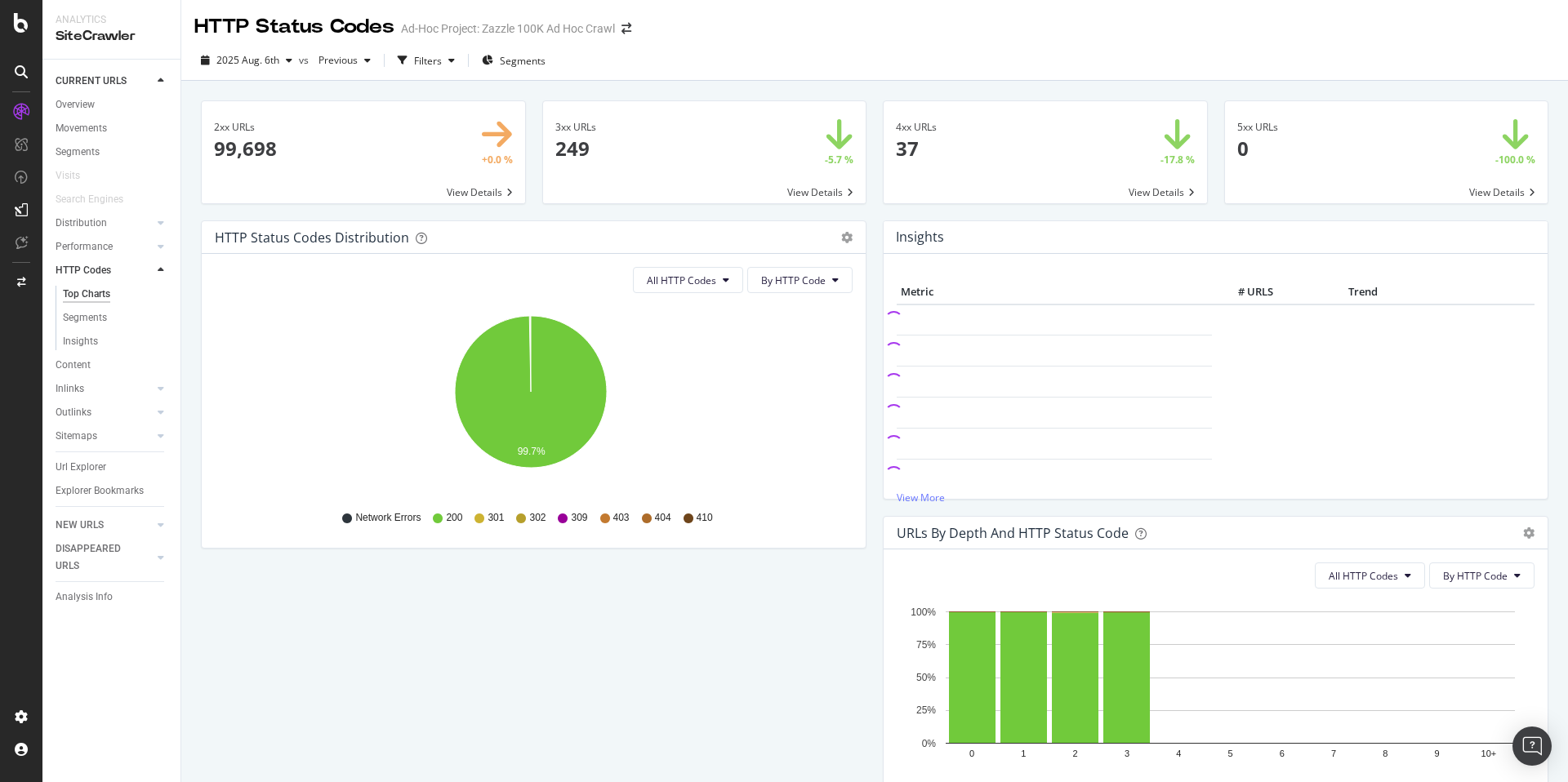 click at bounding box center [1045, 152] 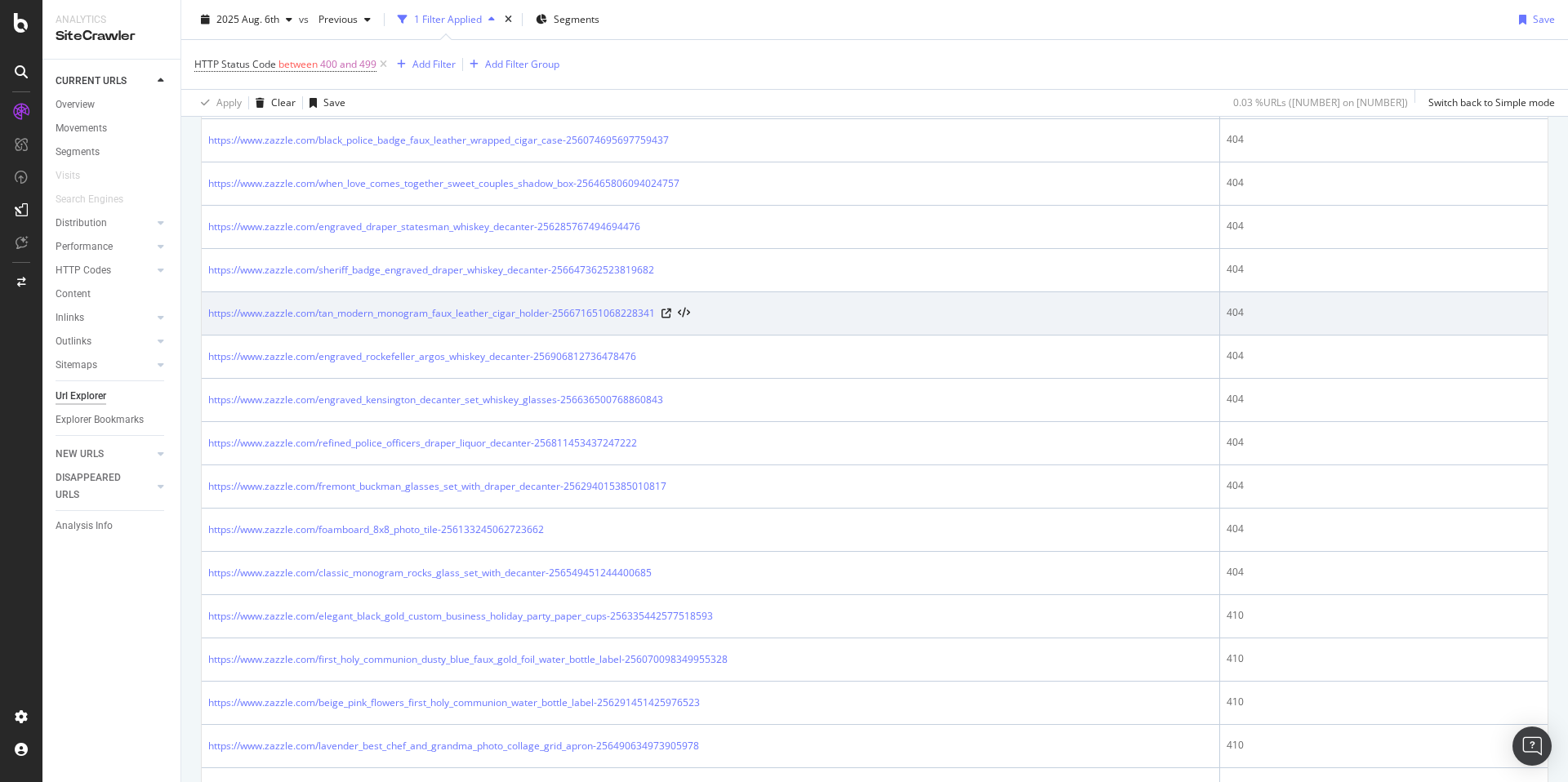 scroll, scrollTop: 1393, scrollLeft: 0, axis: vertical 